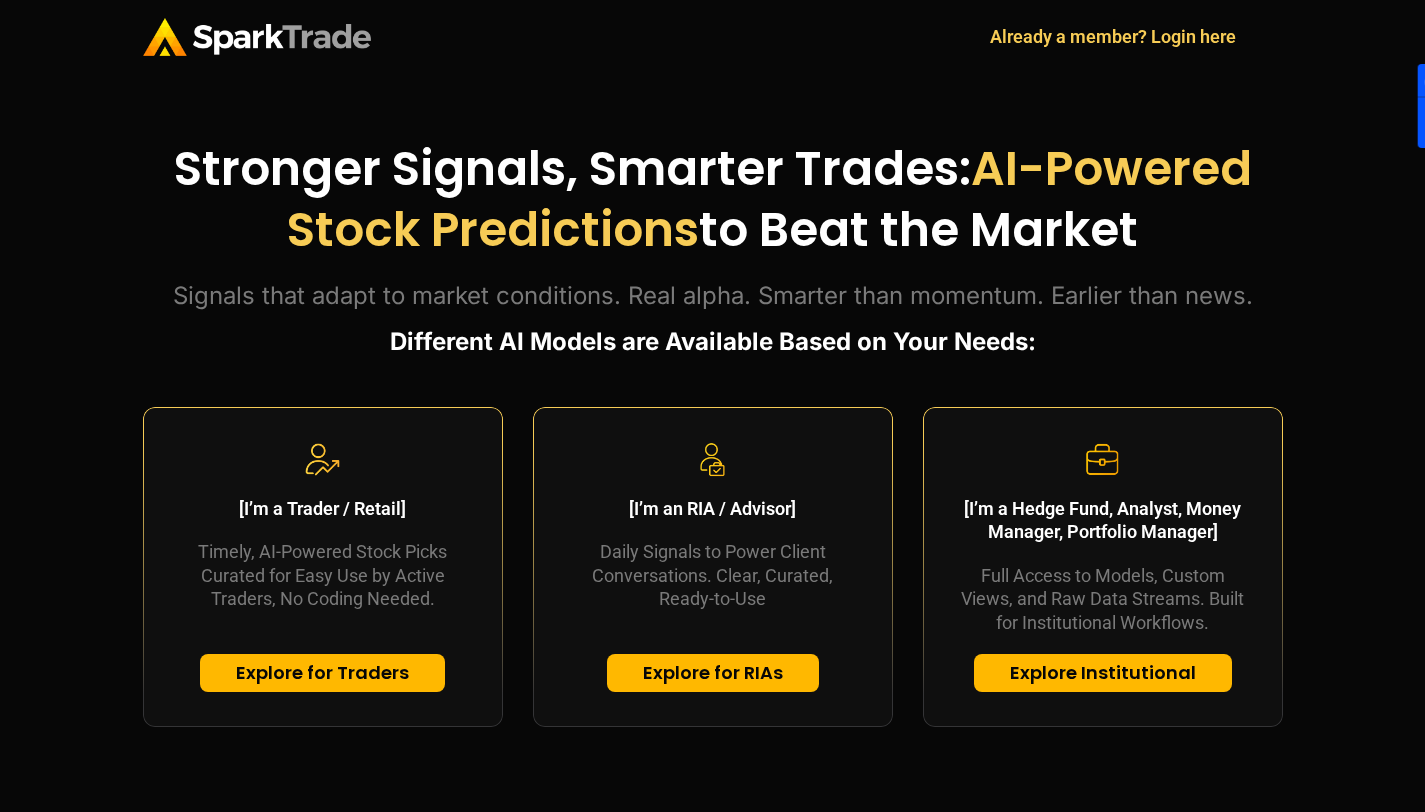 scroll, scrollTop: 0, scrollLeft: 0, axis: both 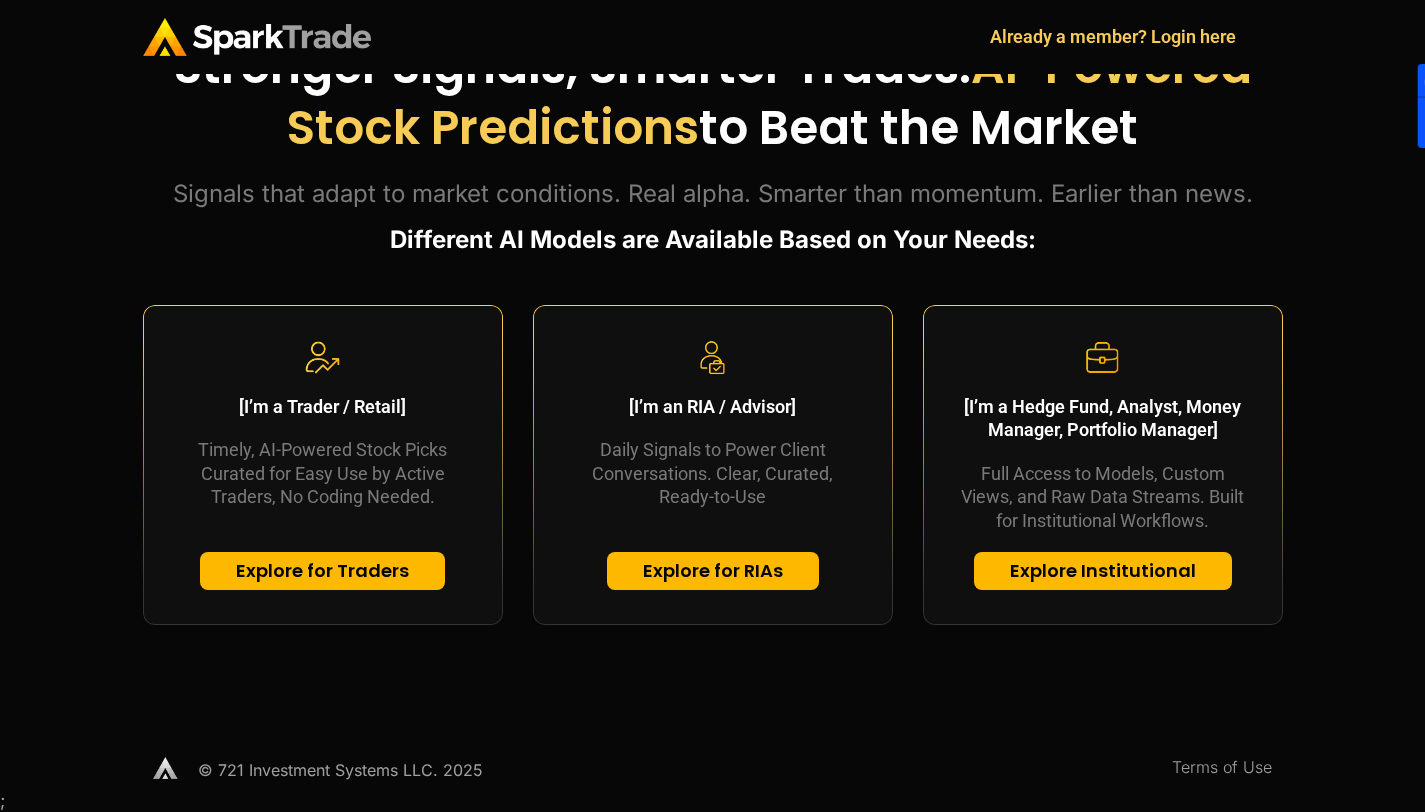click on "Explore Institutional" at bounding box center [1103, 571] 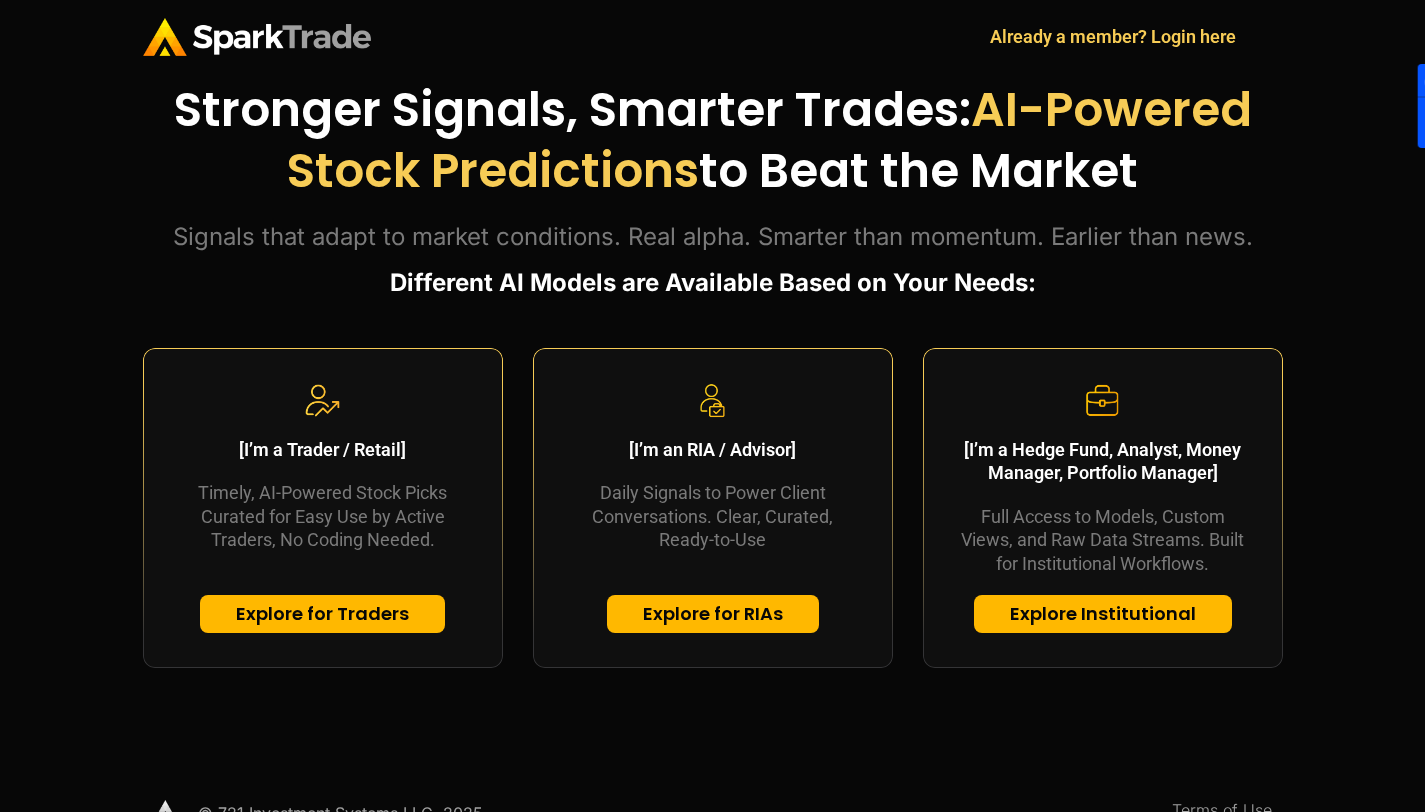 scroll, scrollTop: 102, scrollLeft: 0, axis: vertical 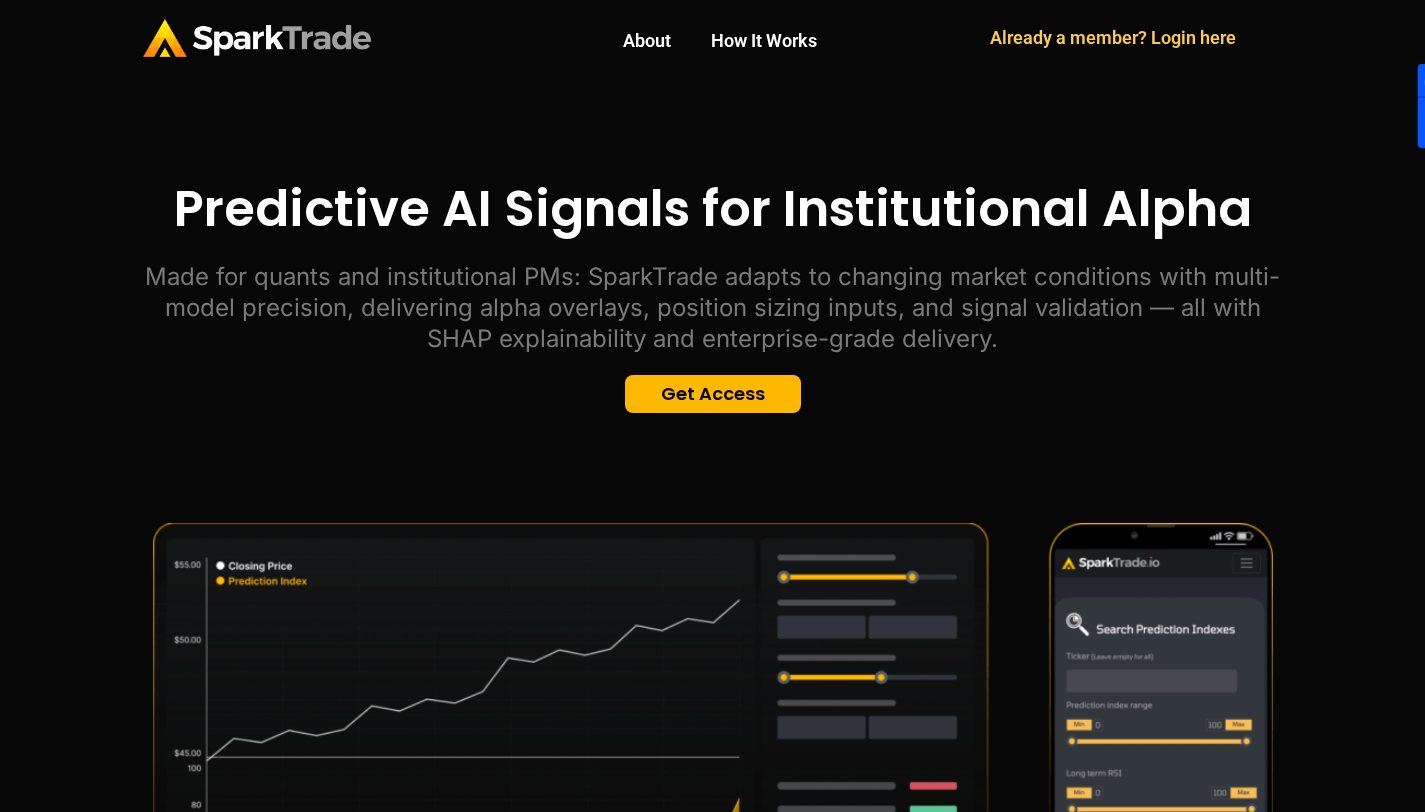 click on "About
How It Works
About
How It Works
LOGIN
Already a member? Login here" at bounding box center [712, 38] 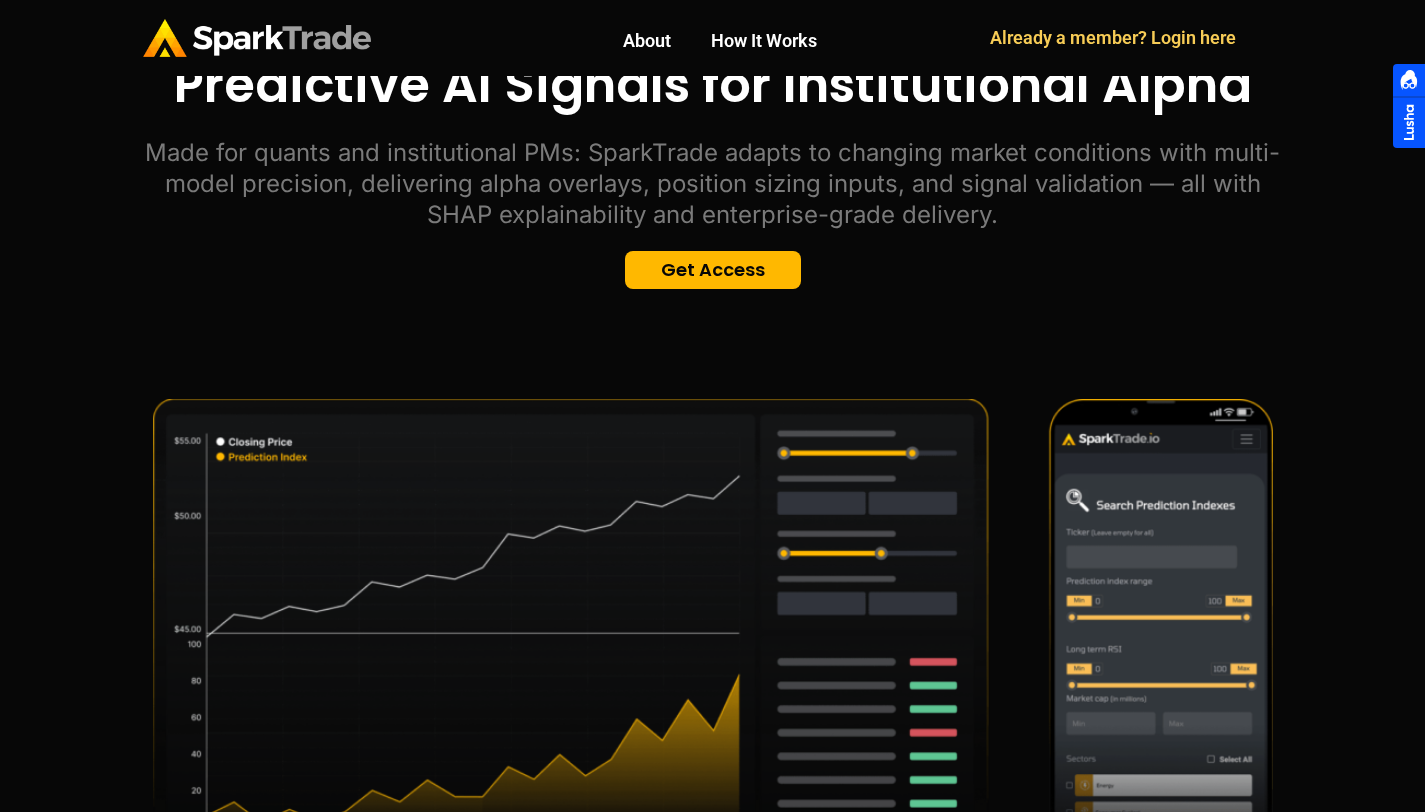 scroll, scrollTop: 124, scrollLeft: 0, axis: vertical 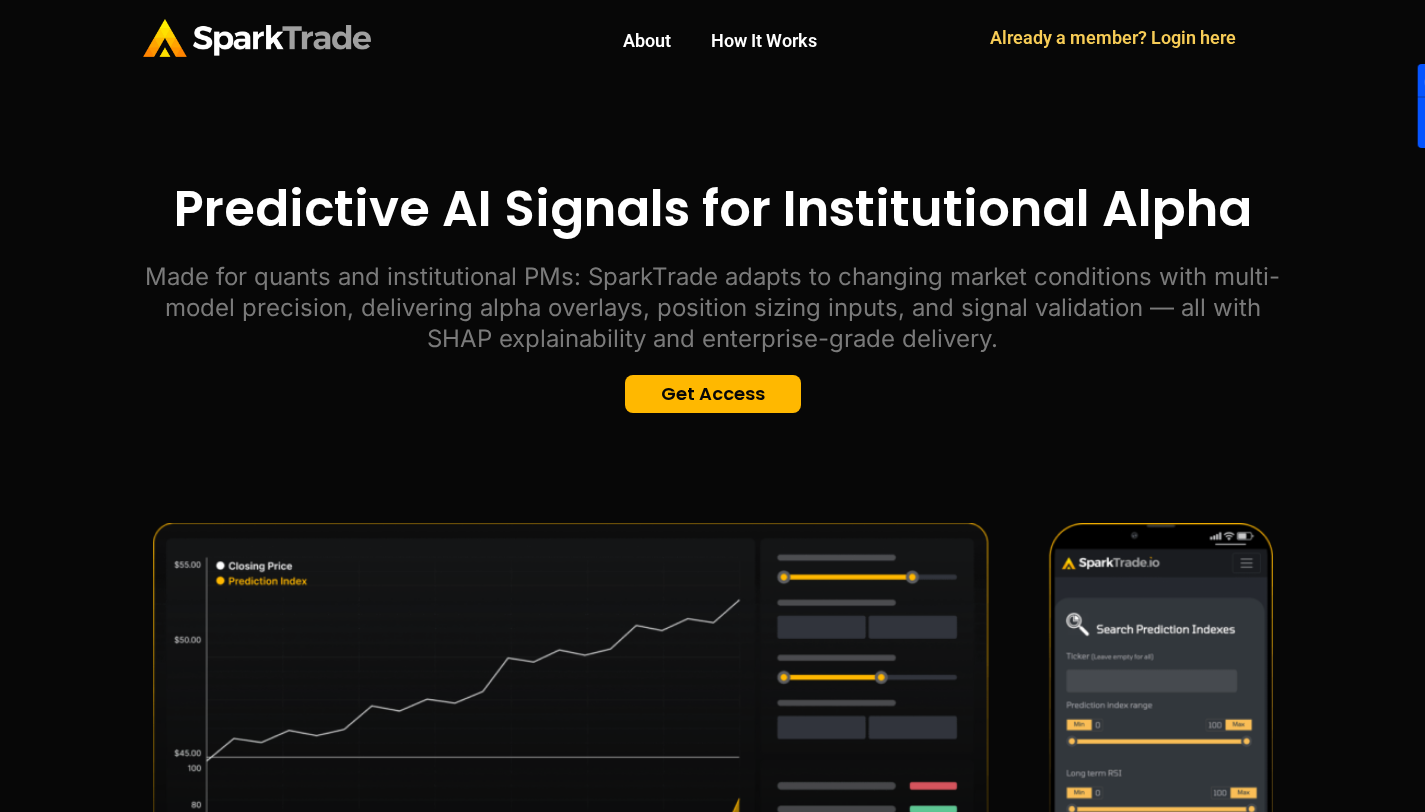 click on "Made for quants and institutional PMs: SparkTrade adapts to changing market conditions with multi-model precision, delivering alpha overlays, position sizing inputs, and signal validation — all with SHAP explainability and enterprise-grade delivery." at bounding box center [713, 308] 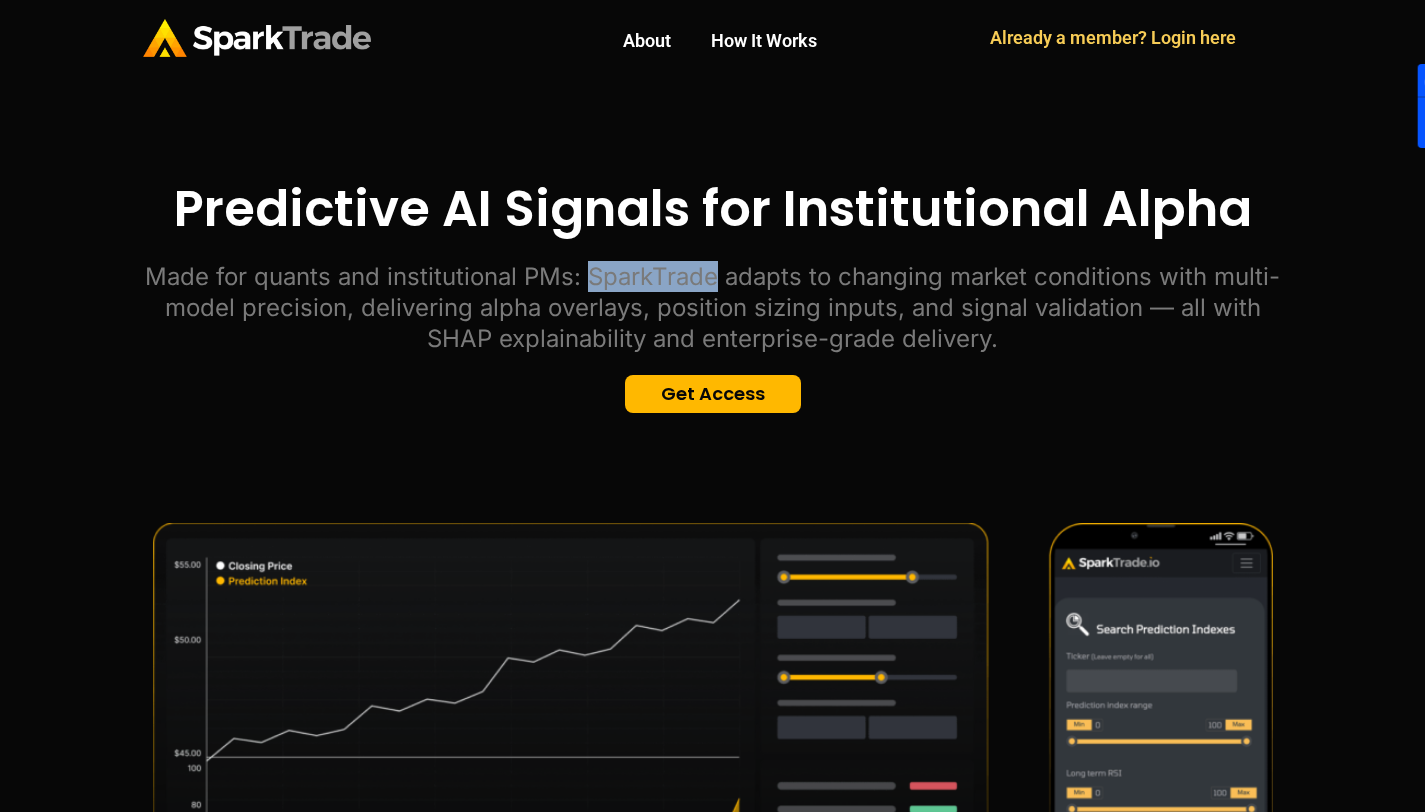 click on "Made for quants and institutional PMs: SparkTrade adapts to changing market conditions with multi-model precision, delivering alpha overlays, position sizing inputs, and signal validation — all with SHAP explainability and enterprise-grade delivery." at bounding box center [713, 308] 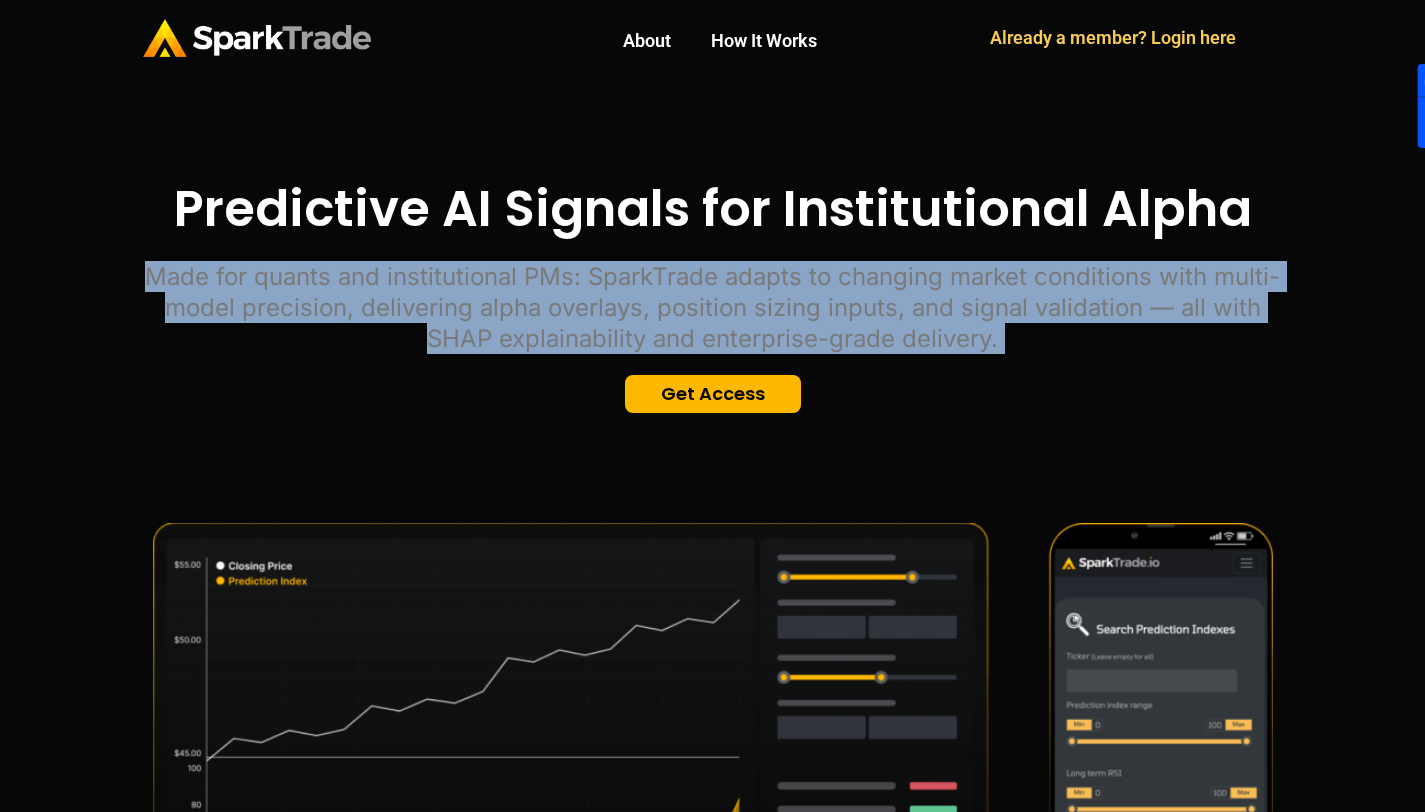 click on "Made for quants and institutional PMs: SparkTrade adapts to changing market conditions with multi-model precision, delivering alpha overlays, position sizing inputs, and signal validation — all with SHAP explainability and enterprise-grade delivery." at bounding box center [713, 308] 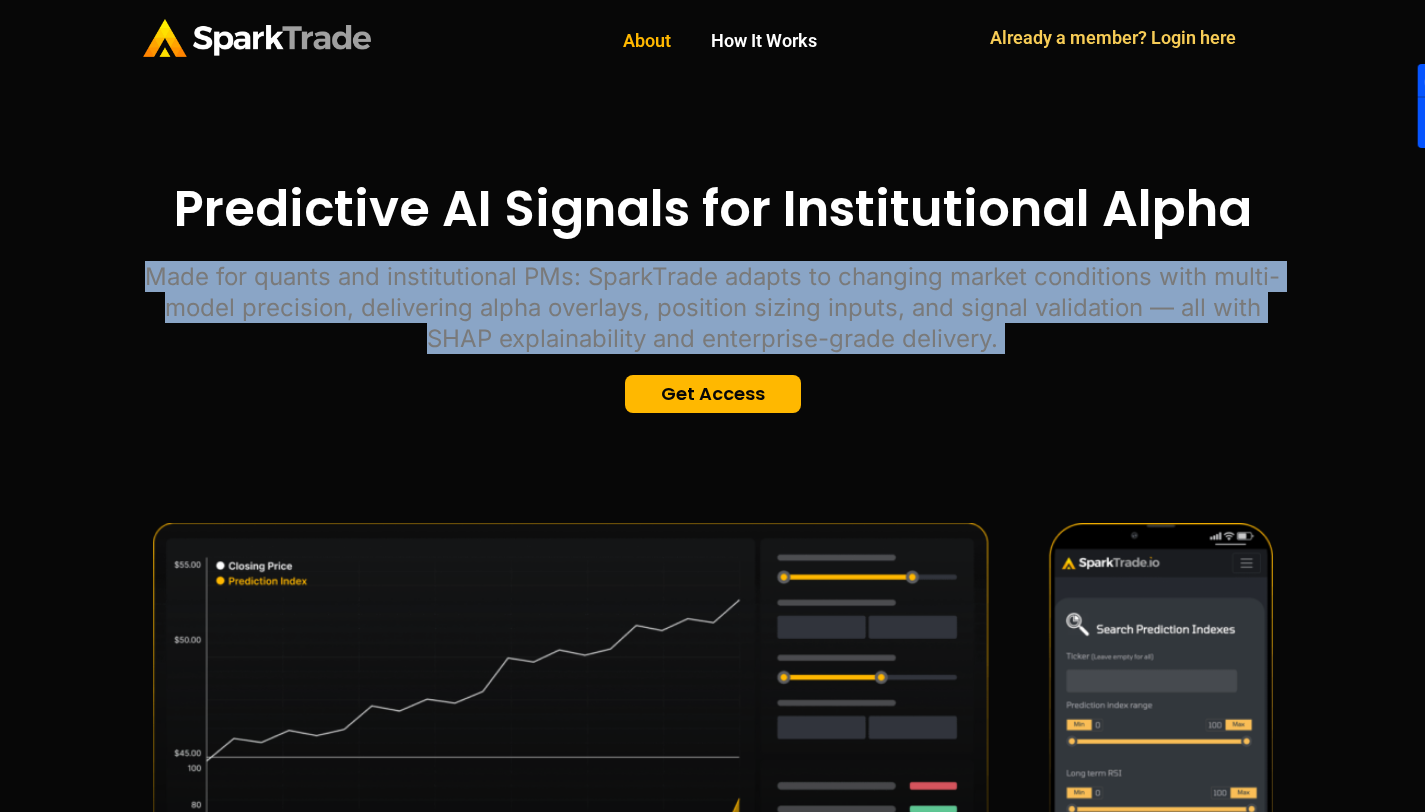 click on "About" 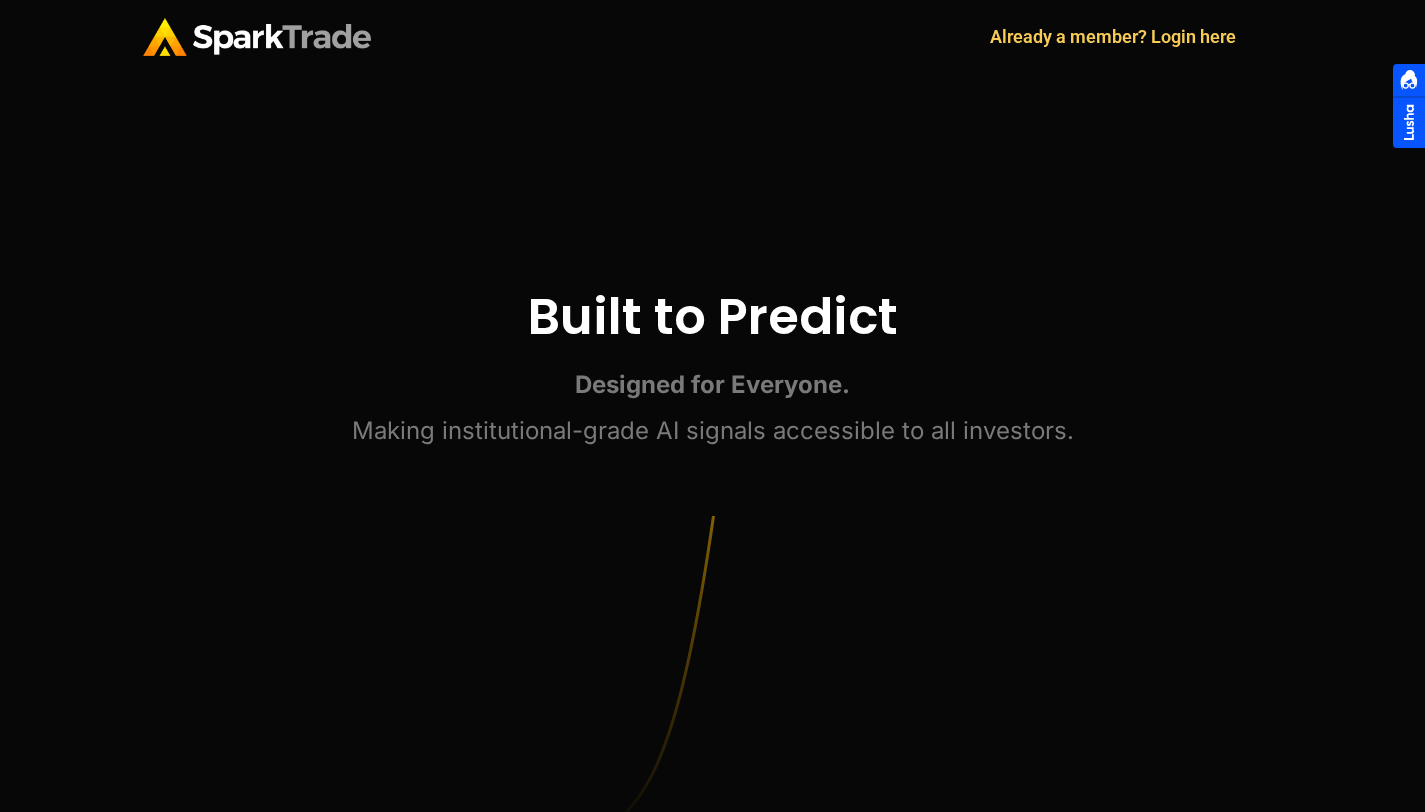 scroll, scrollTop: 0, scrollLeft: 0, axis: both 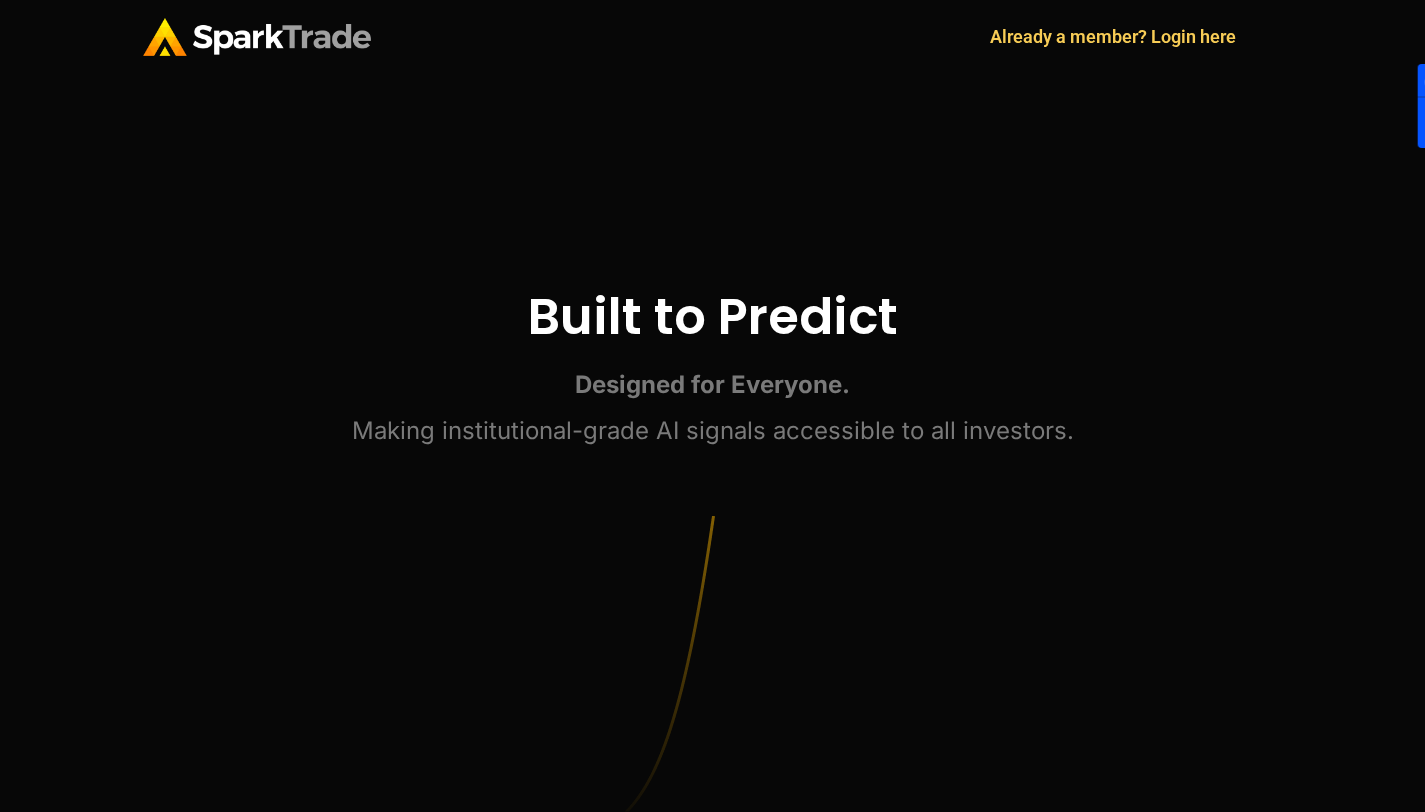 click at bounding box center [257, 37] 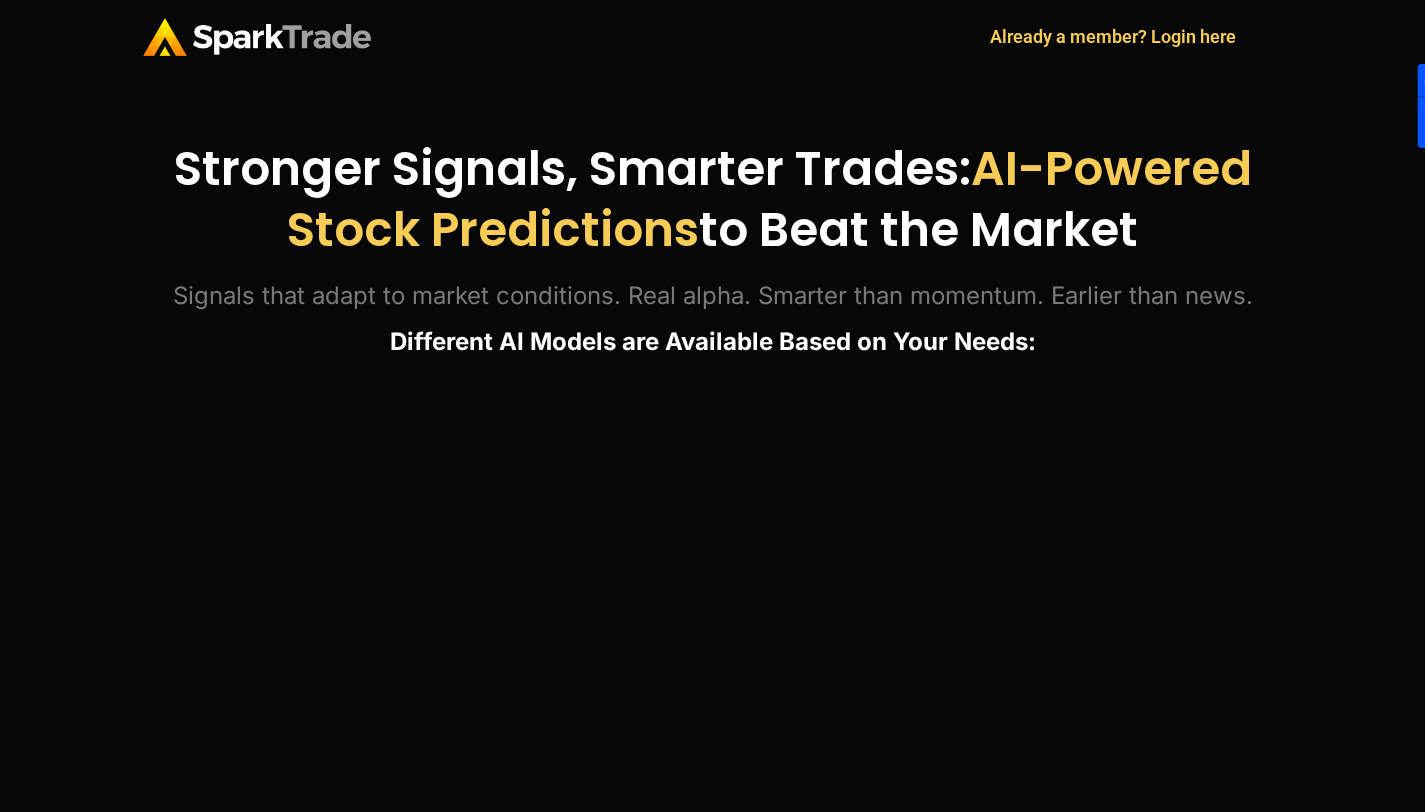scroll, scrollTop: 0, scrollLeft: 0, axis: both 